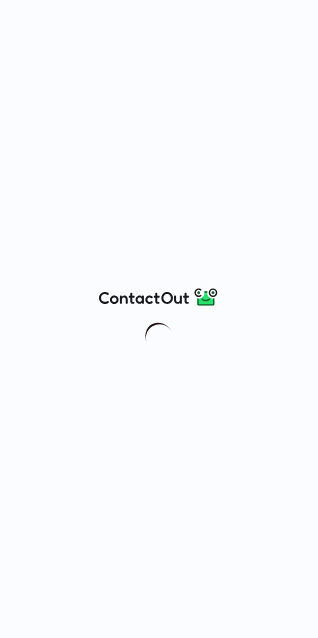 scroll, scrollTop: 0, scrollLeft: 0, axis: both 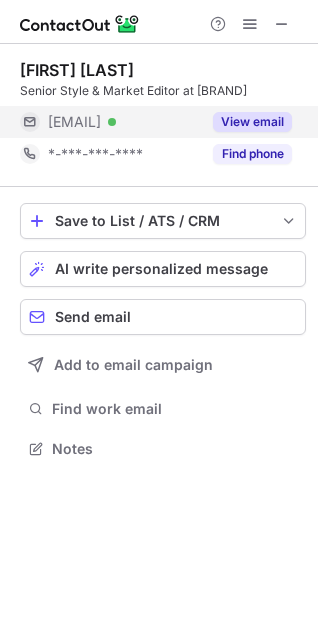 click on "View email" at bounding box center [252, 122] 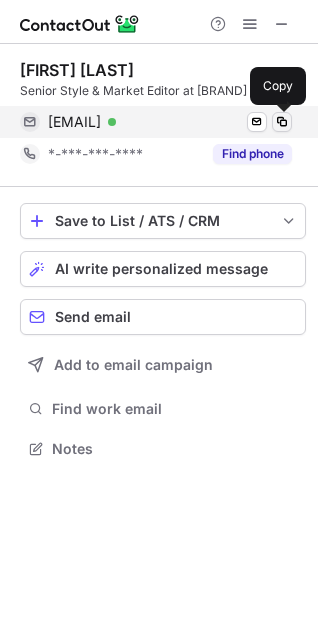 click at bounding box center (282, 122) 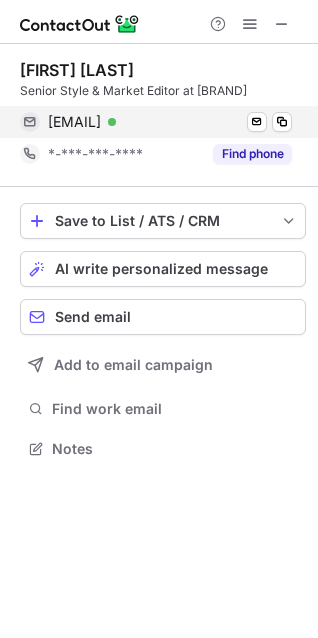 scroll, scrollTop: 441, scrollLeft: 318, axis: both 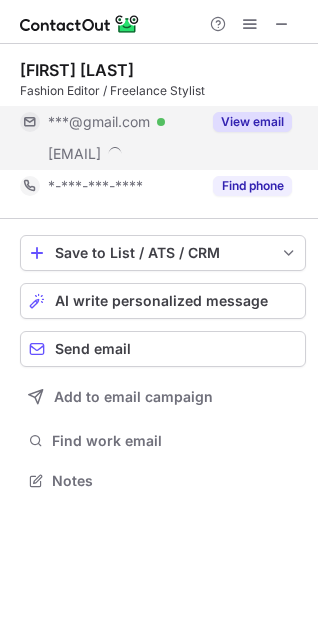 click on "View email" at bounding box center [252, 122] 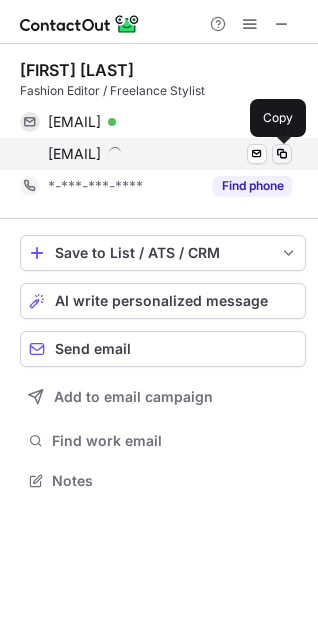 click at bounding box center (282, 154) 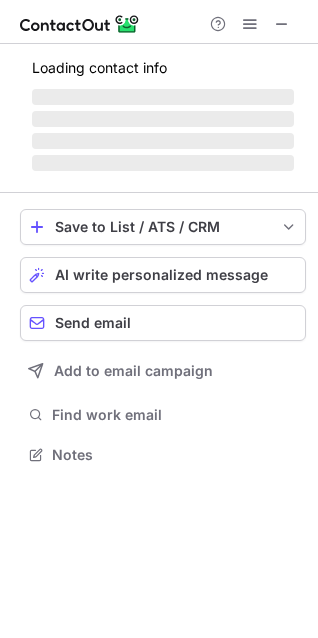 scroll, scrollTop: 441, scrollLeft: 318, axis: both 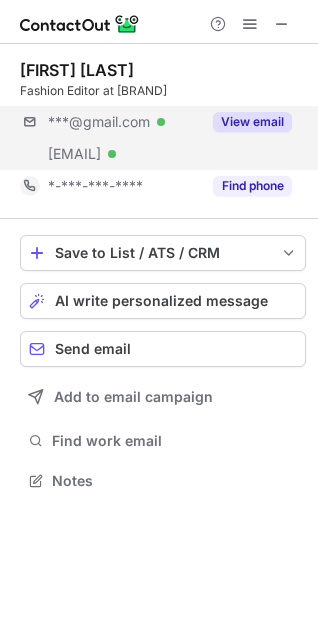 click on "[EMAIL] Verified [EMAIL] Verified View email" at bounding box center [163, 138] 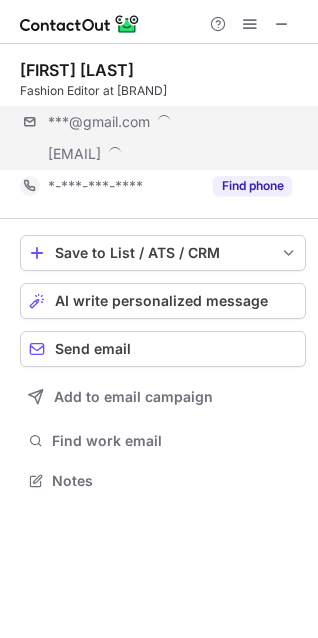 scroll, scrollTop: 10, scrollLeft: 10, axis: both 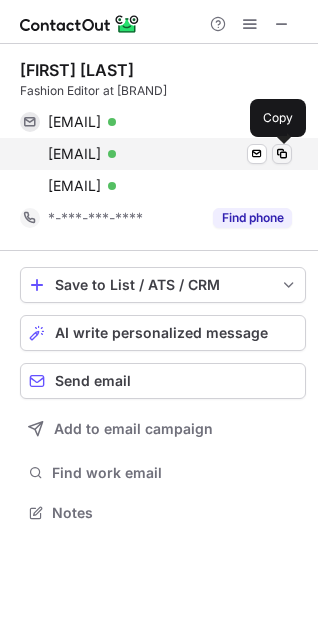 click at bounding box center [282, 154] 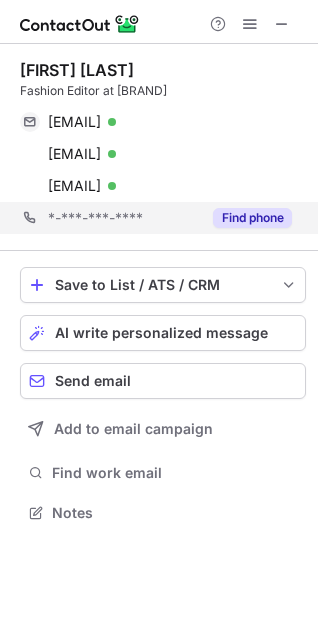 scroll, scrollTop: 441, scrollLeft: 318, axis: both 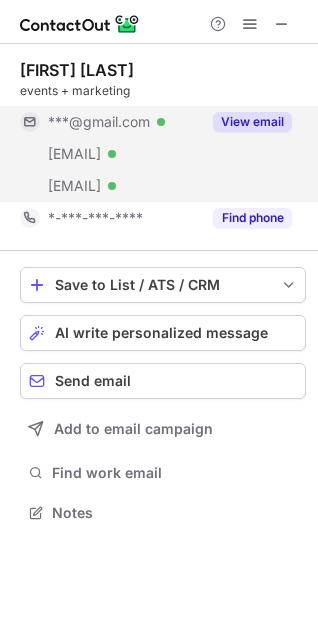 click on "View email" at bounding box center (252, 122) 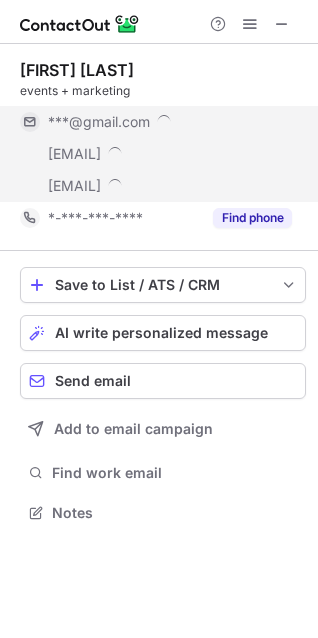 scroll, scrollTop: 10, scrollLeft: 10, axis: both 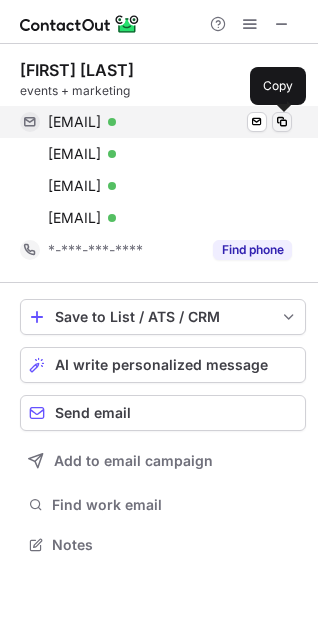 click at bounding box center (282, 122) 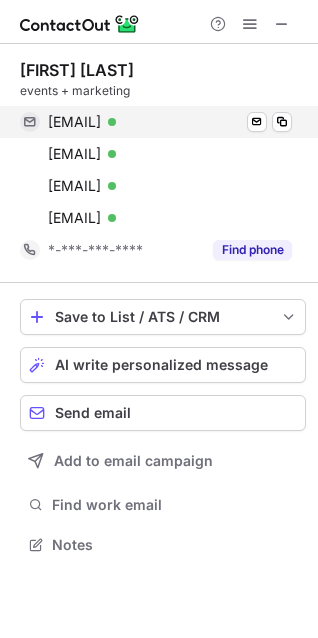 scroll, scrollTop: 435, scrollLeft: 318, axis: both 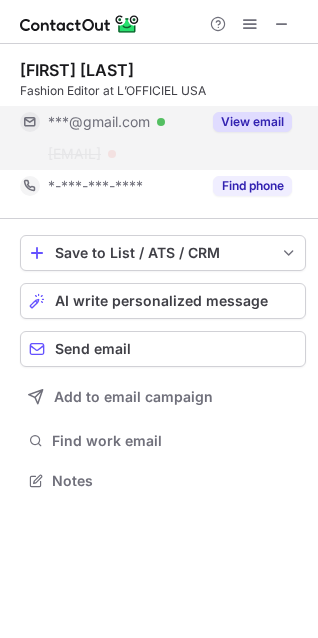 click on "[EMAIL]" at bounding box center (74, 154) 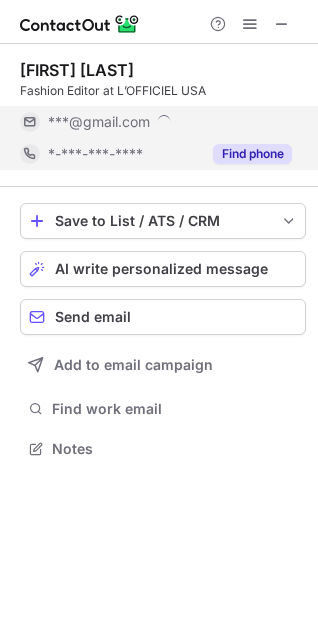 scroll, scrollTop: 499, scrollLeft: 318, axis: both 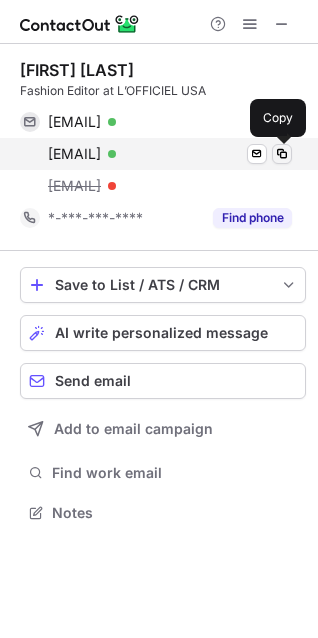 click at bounding box center [282, 154] 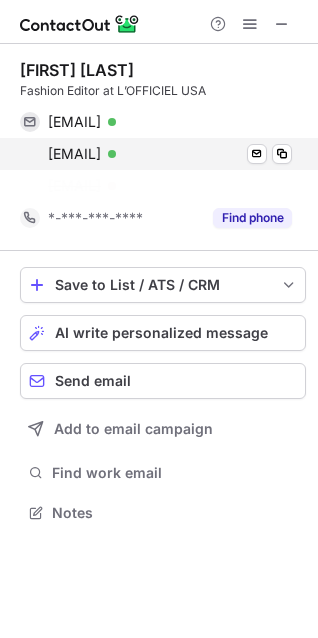 scroll, scrollTop: 467, scrollLeft: 318, axis: both 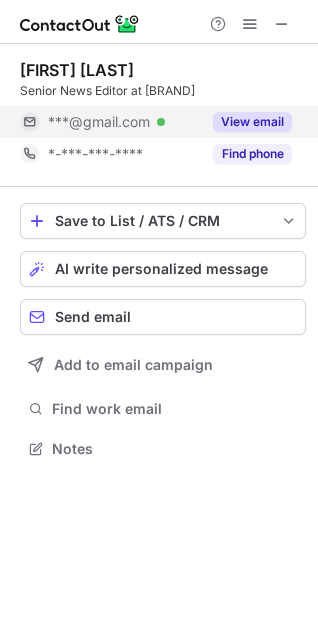 click on "View email" at bounding box center (252, 122) 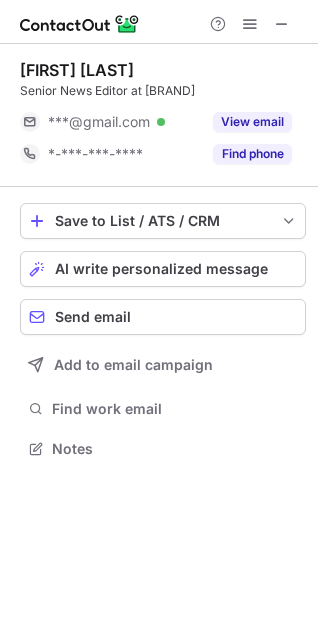 scroll, scrollTop: 435, scrollLeft: 318, axis: both 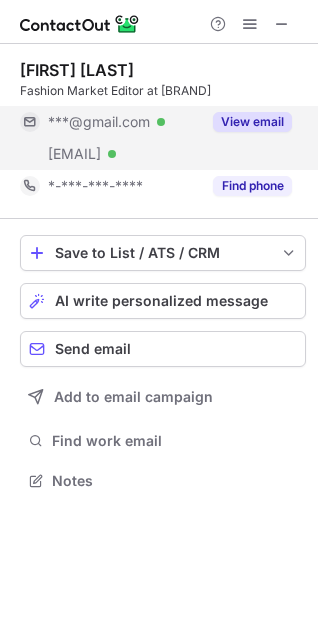 click on "View email" at bounding box center [252, 122] 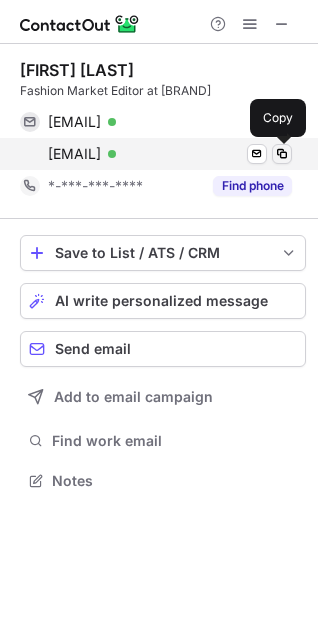 click at bounding box center (282, 154) 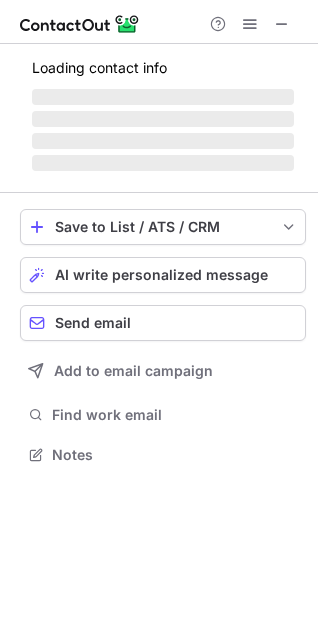 scroll, scrollTop: 441, scrollLeft: 318, axis: both 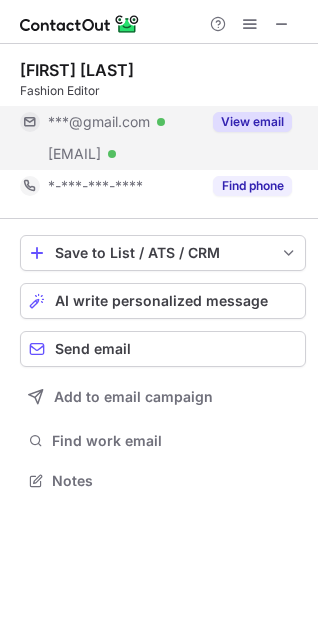 click on "View email" at bounding box center (252, 122) 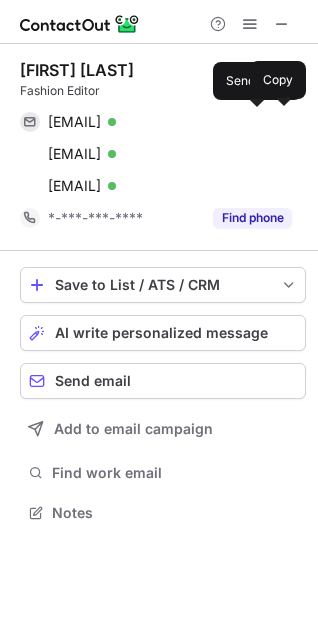 scroll, scrollTop: 10, scrollLeft: 10, axis: both 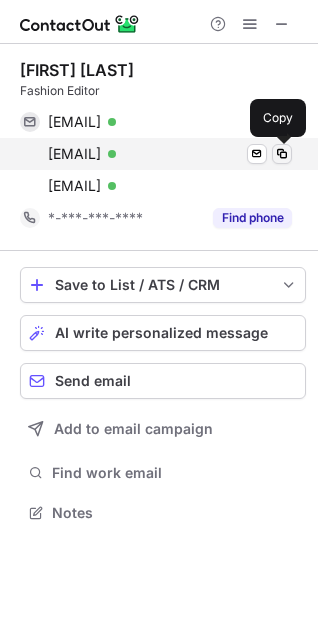 click at bounding box center [282, 154] 